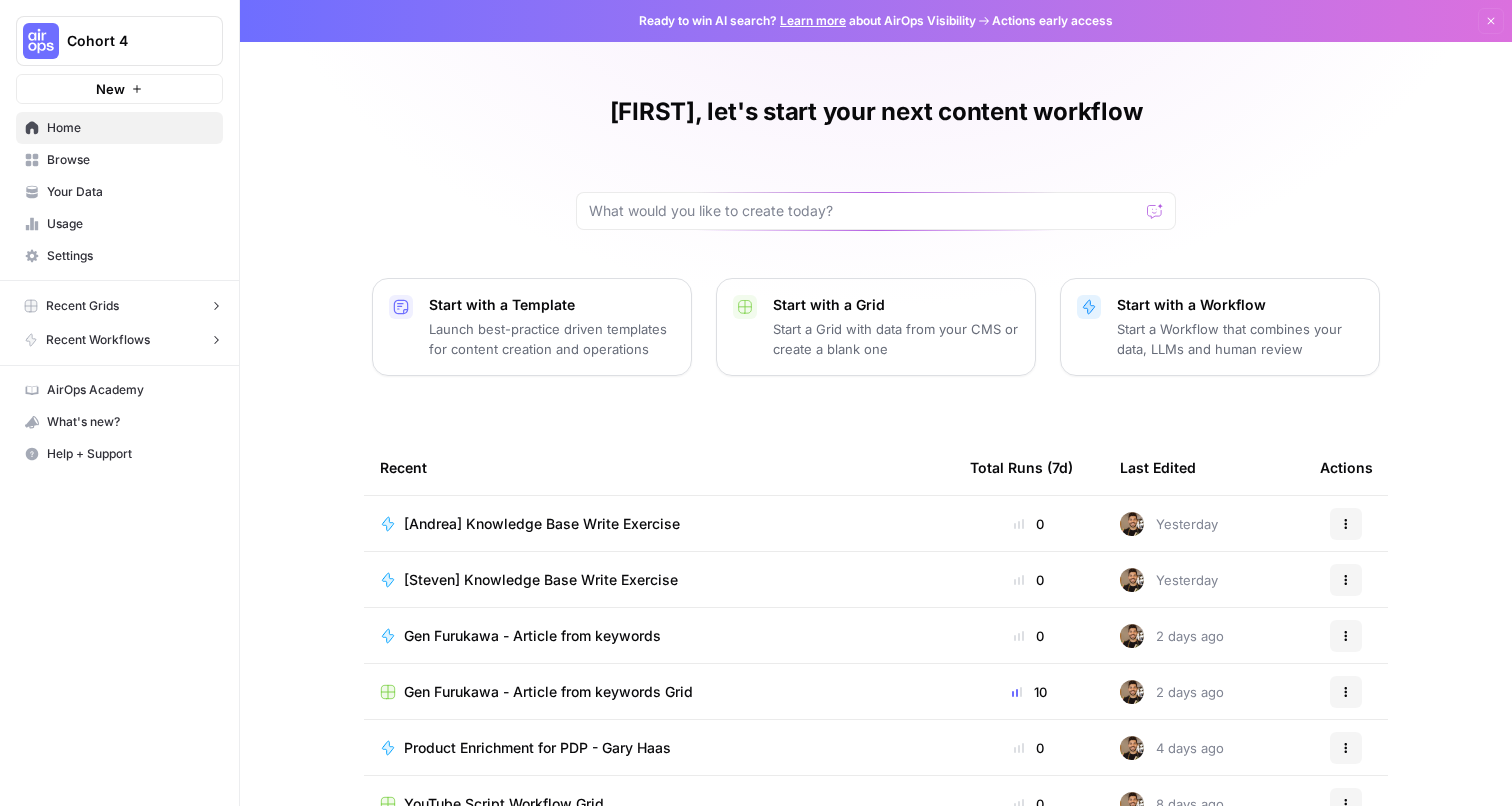 scroll, scrollTop: 0, scrollLeft: 0, axis: both 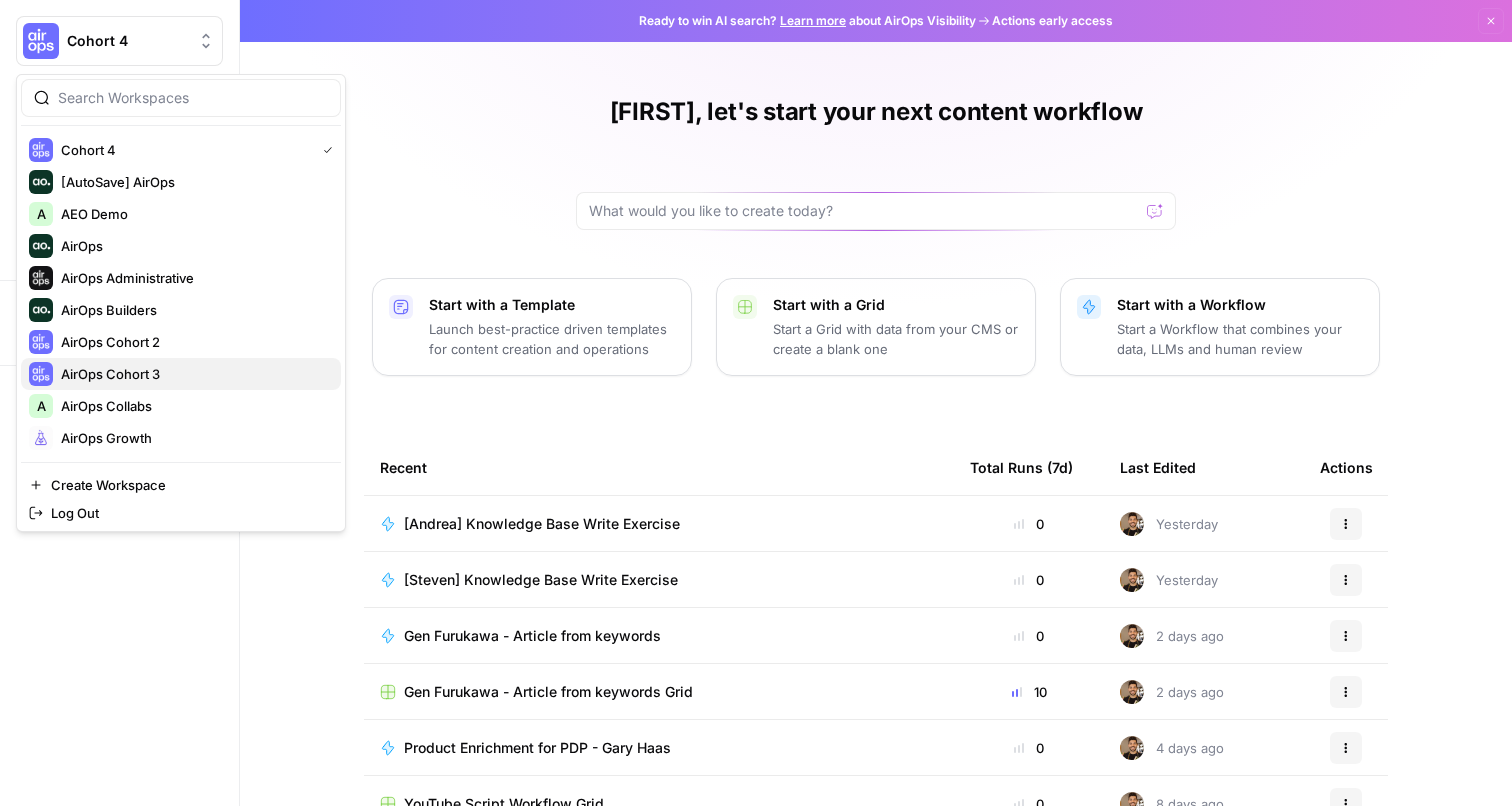 click on "AirOps Cohort 3" at bounding box center [193, 374] 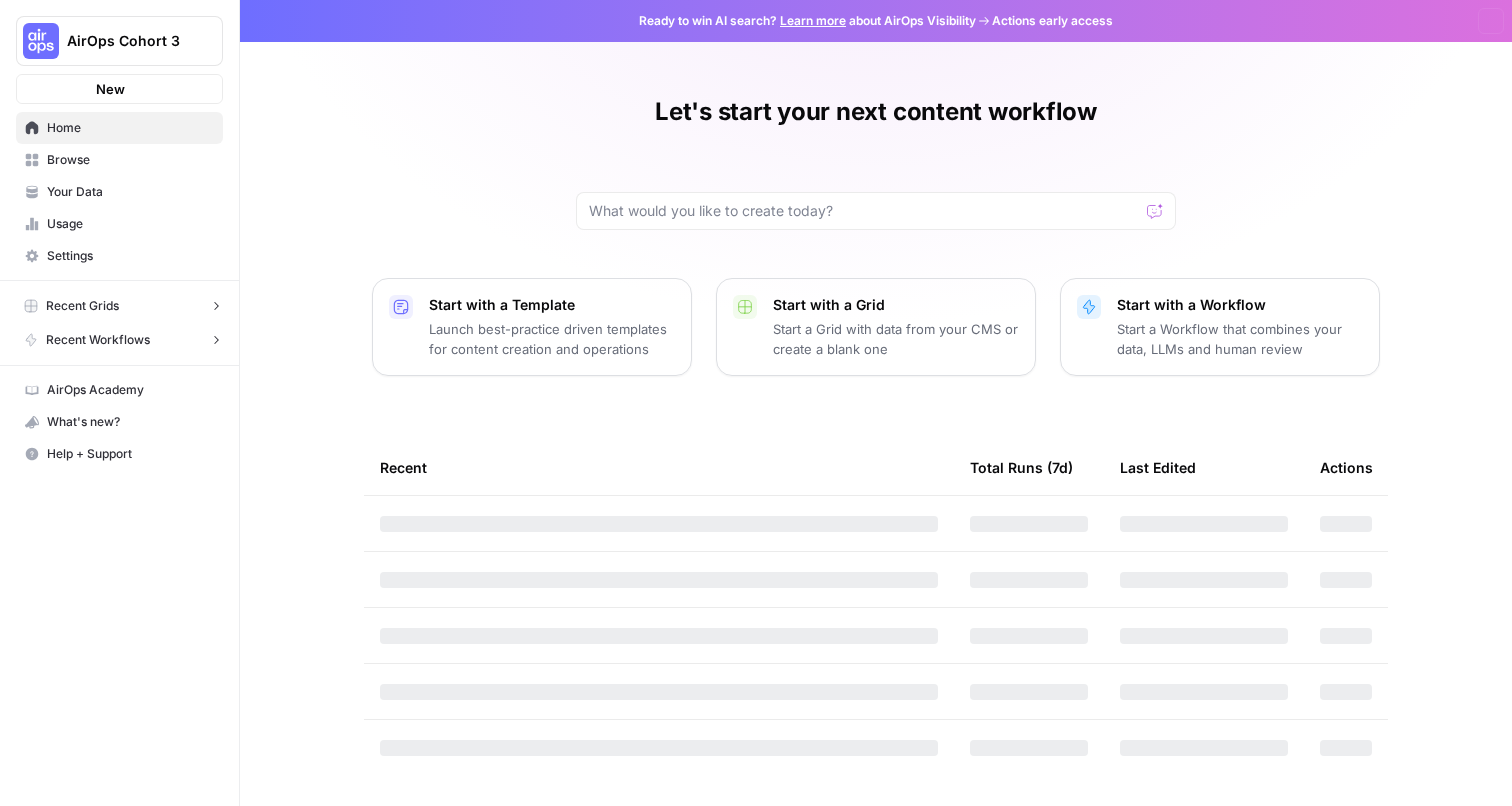 scroll, scrollTop: 0, scrollLeft: 0, axis: both 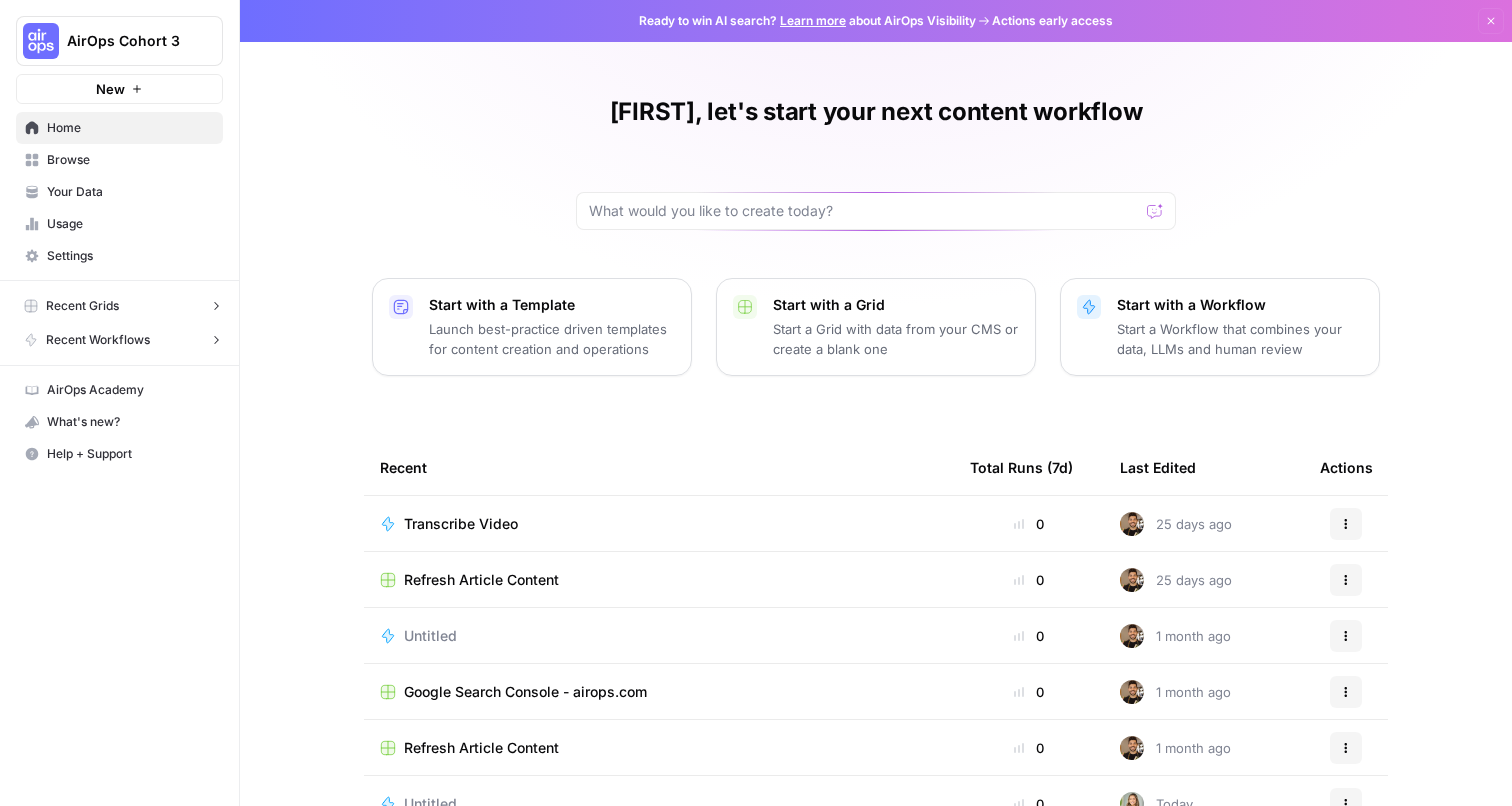 click on "Settings" at bounding box center [130, 256] 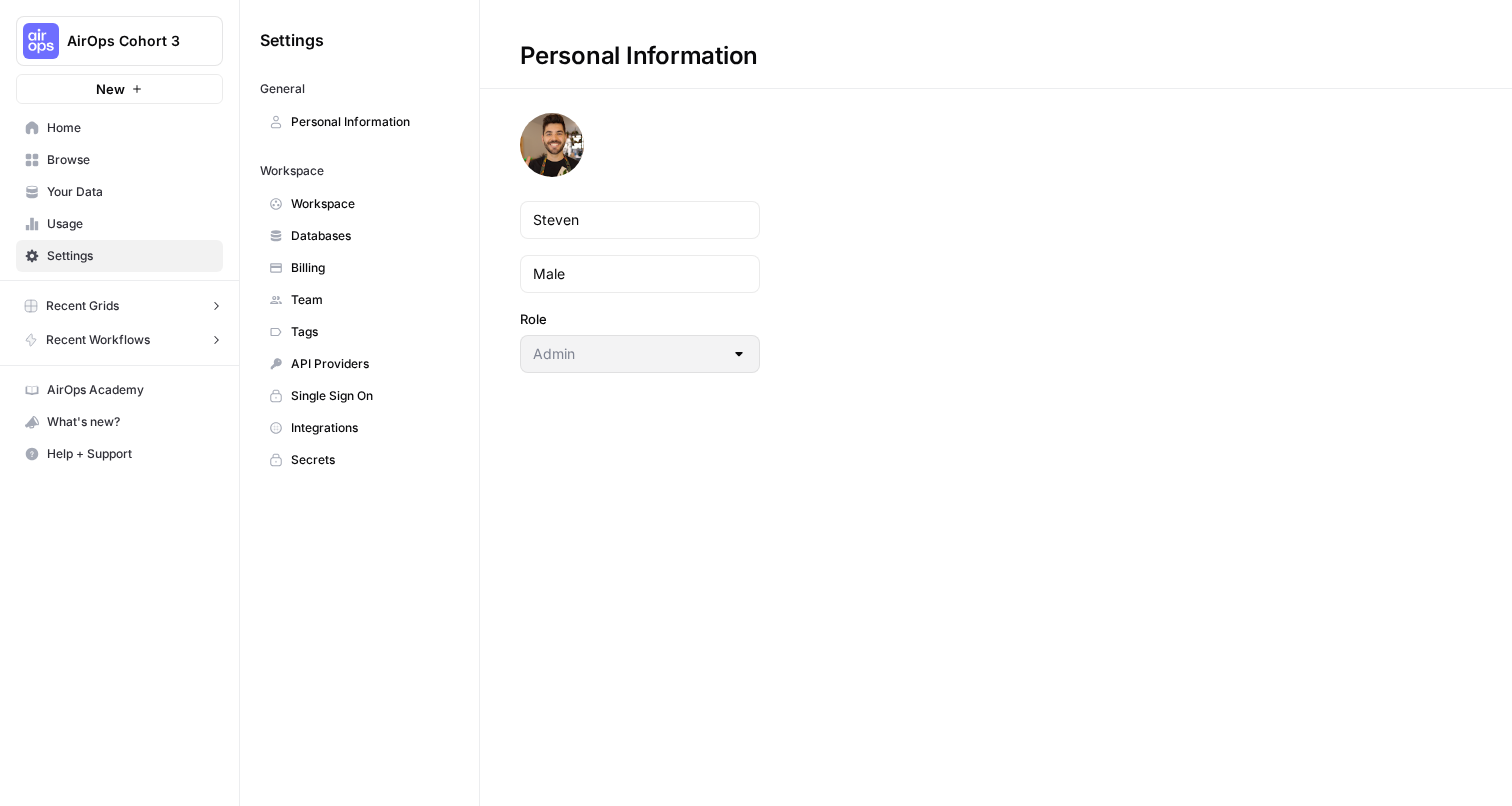 scroll, scrollTop: 0, scrollLeft: 0, axis: both 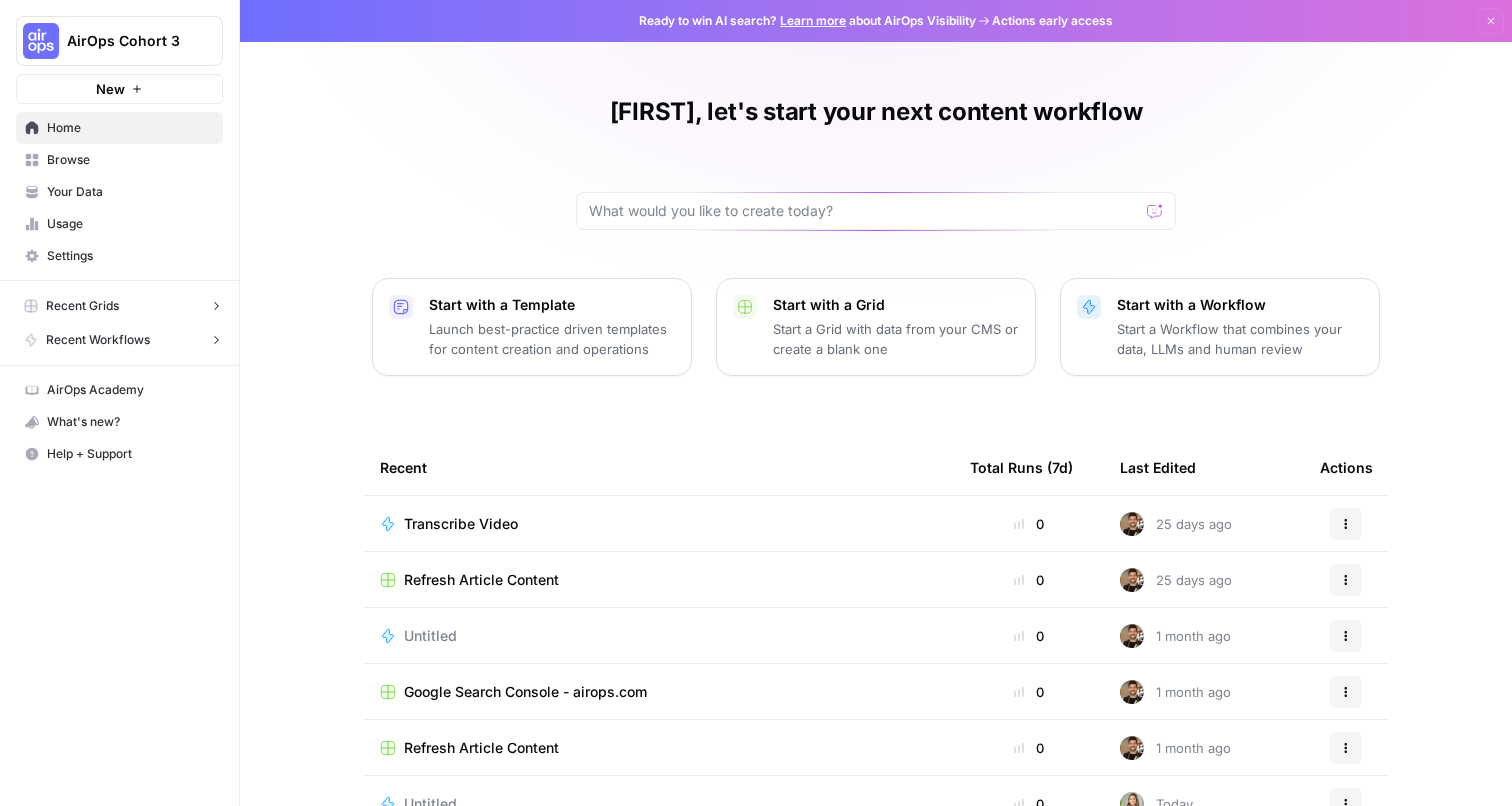 click on "AirOps Cohort 3" at bounding box center [127, 41] 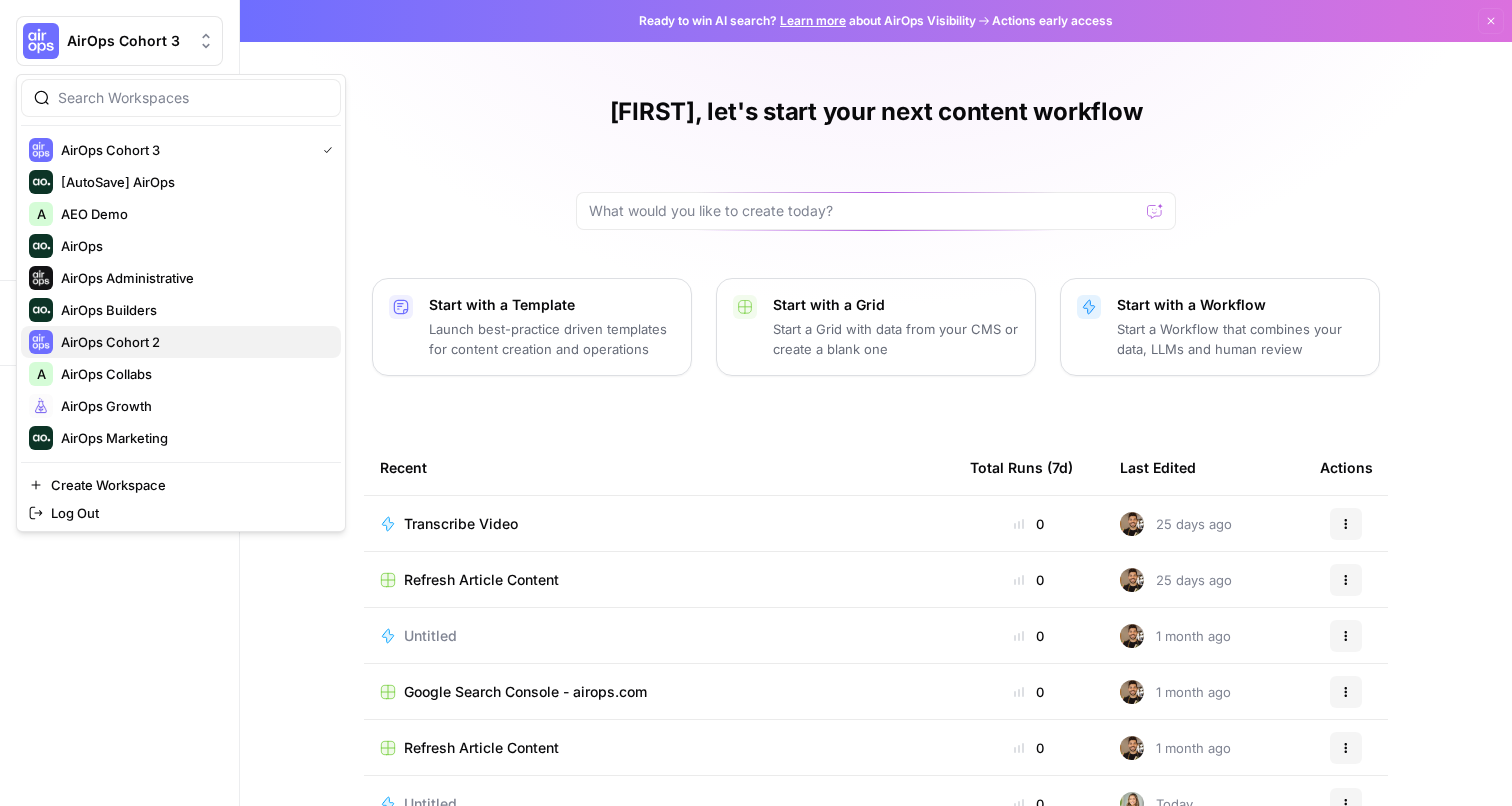 click on "AirOps Cohort 2" at bounding box center (193, 342) 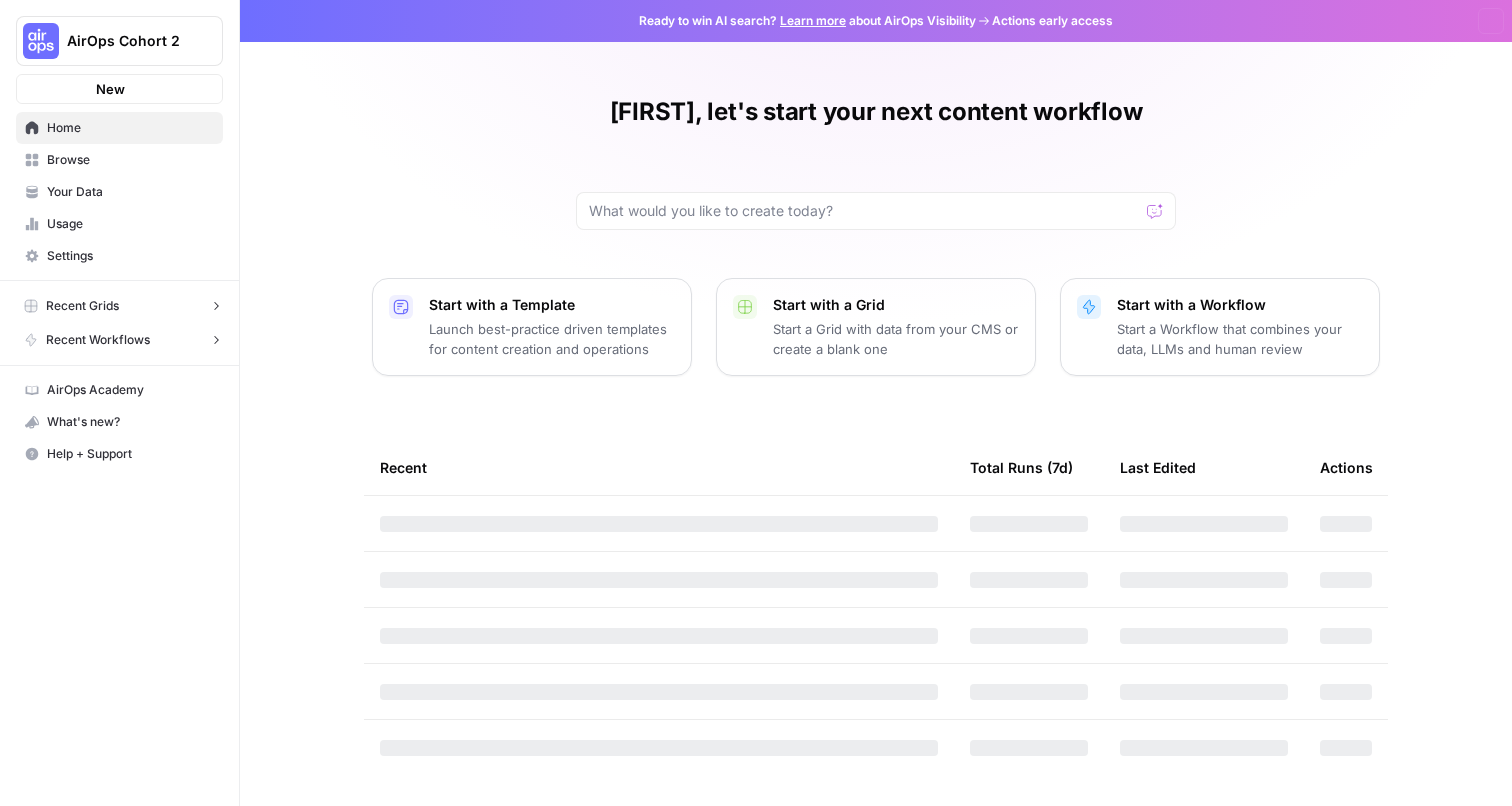 scroll, scrollTop: 0, scrollLeft: 0, axis: both 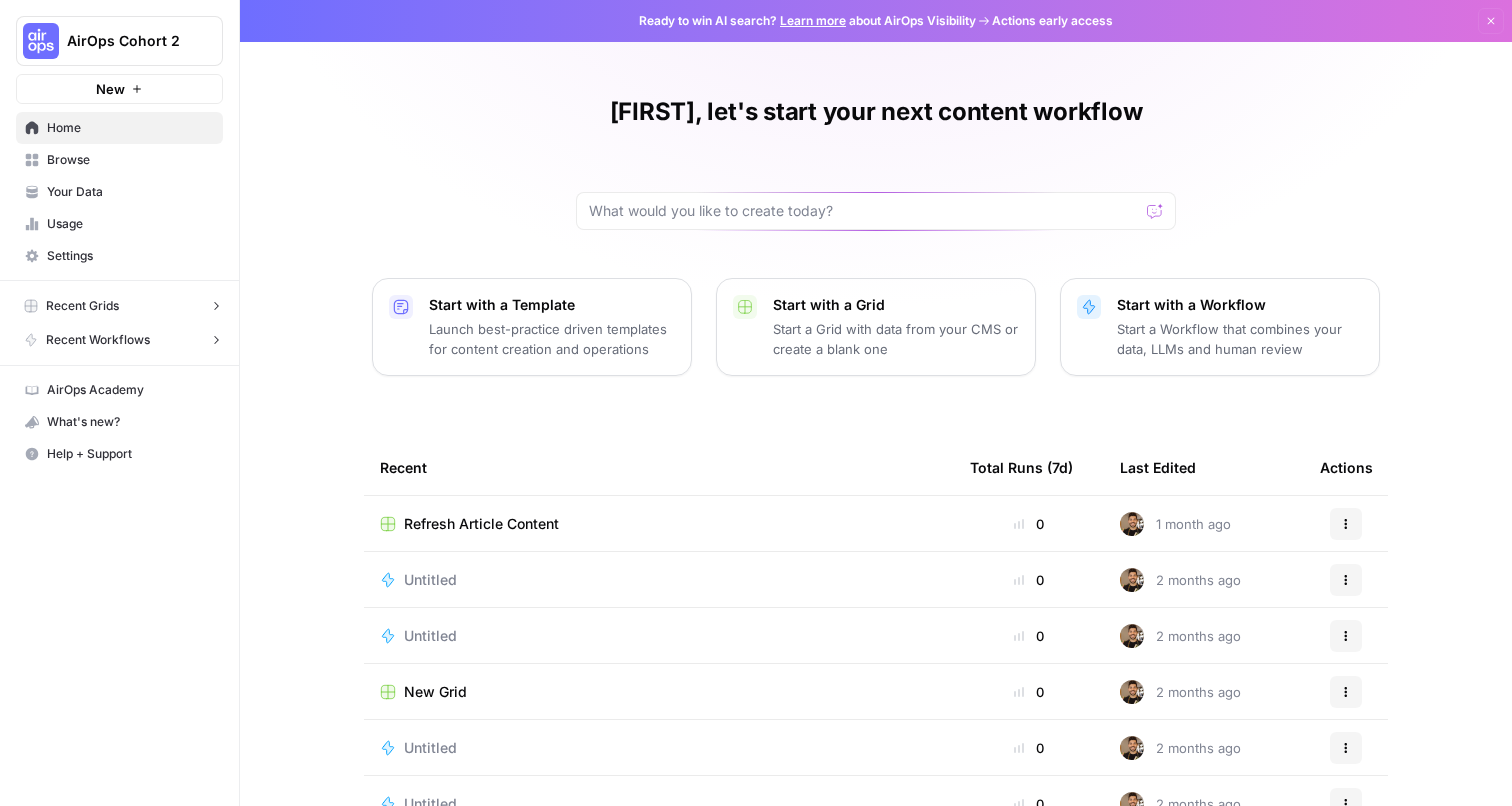 click on "Usage" at bounding box center [119, 224] 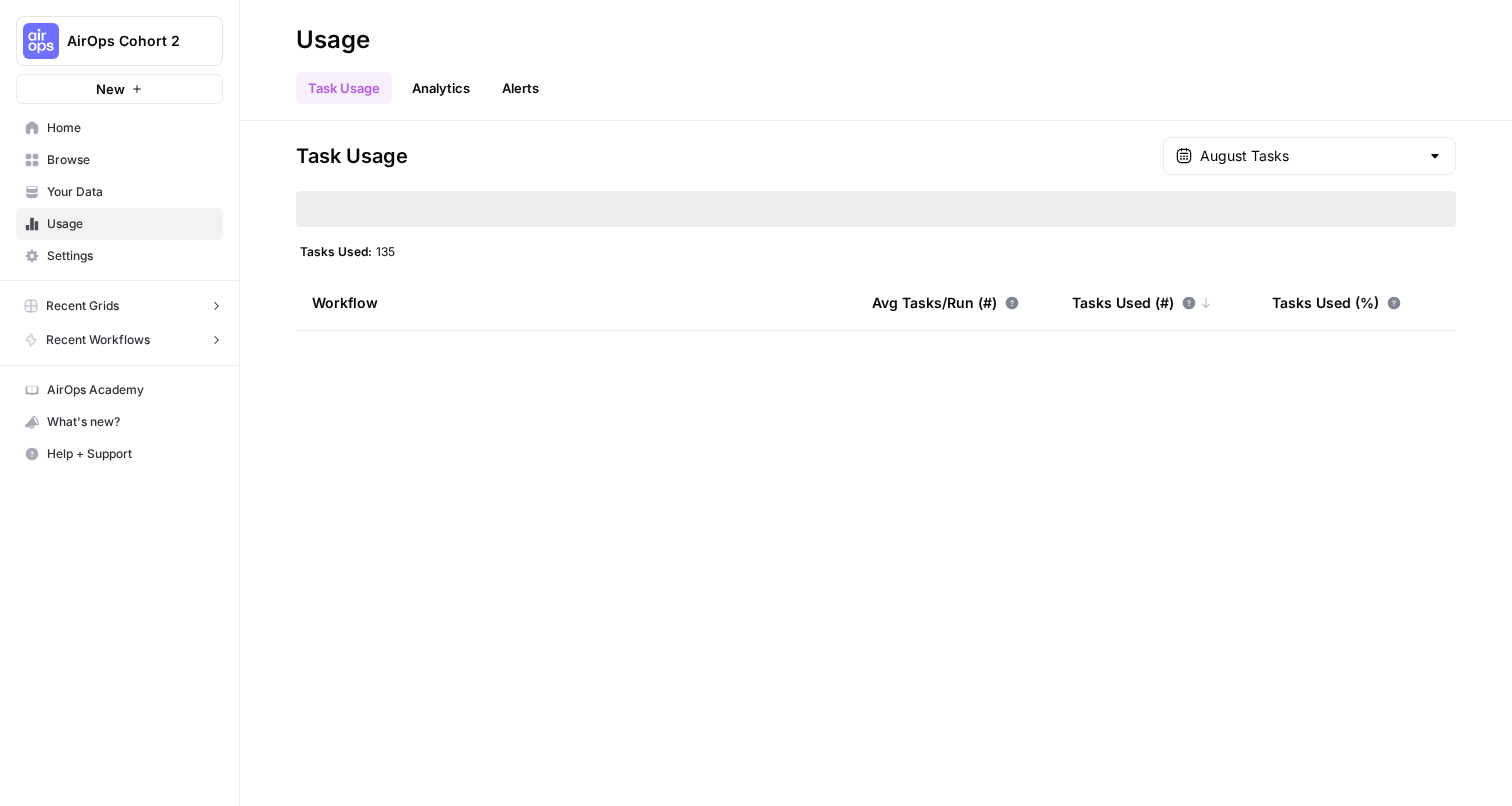 click on "Settings" at bounding box center [130, 256] 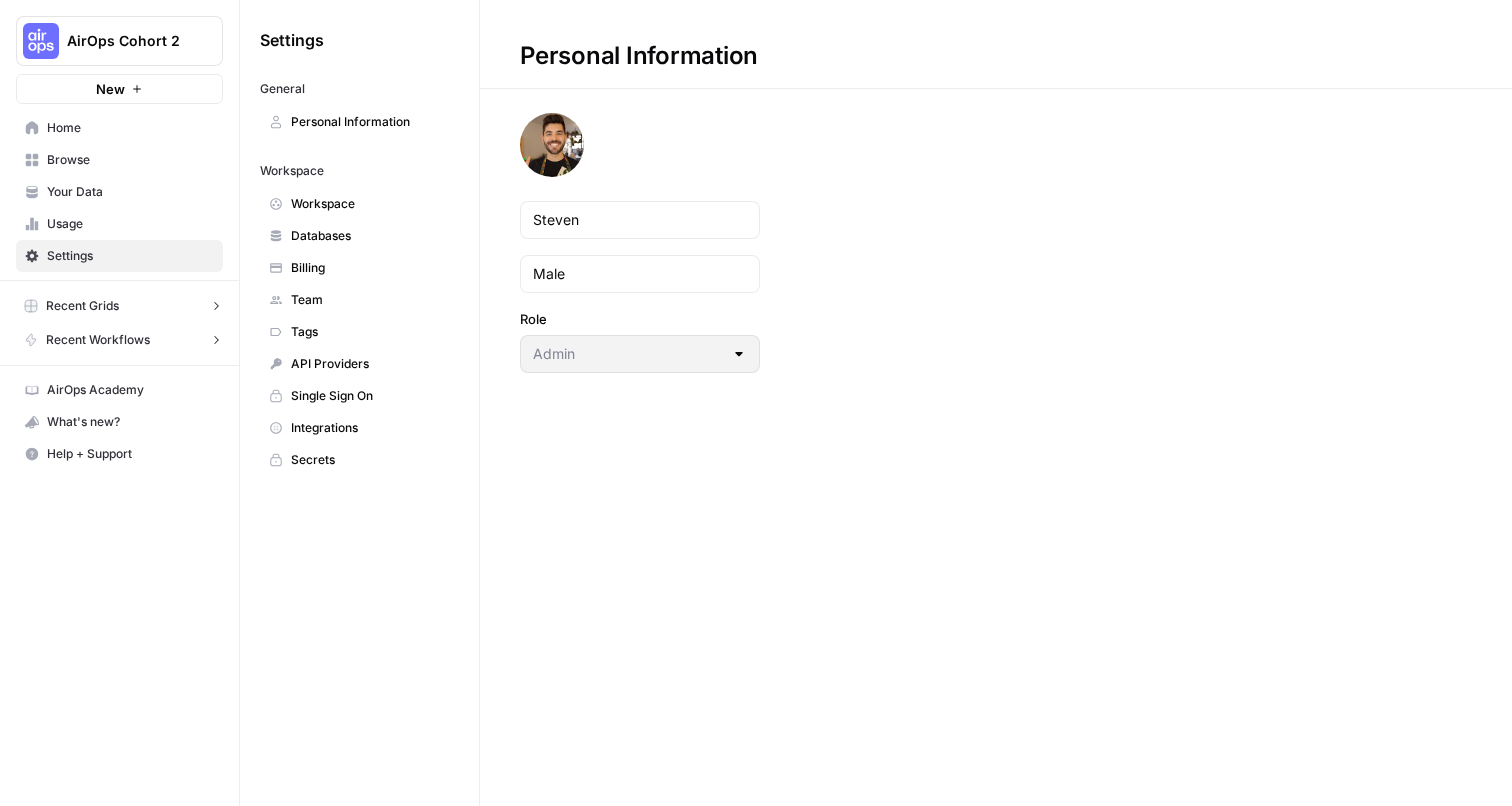 scroll, scrollTop: 0, scrollLeft: 0, axis: both 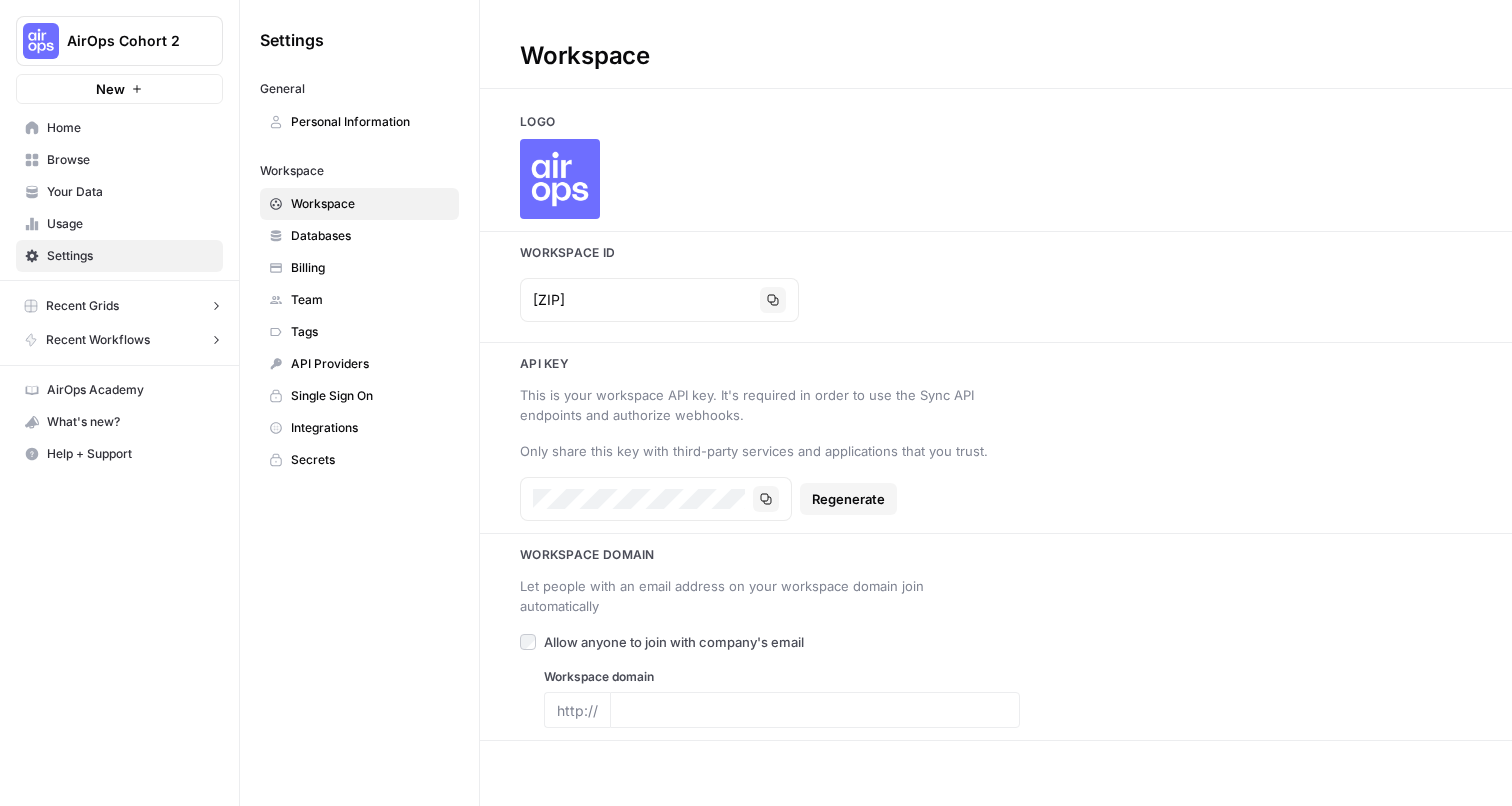 click on "Team" at bounding box center (370, 300) 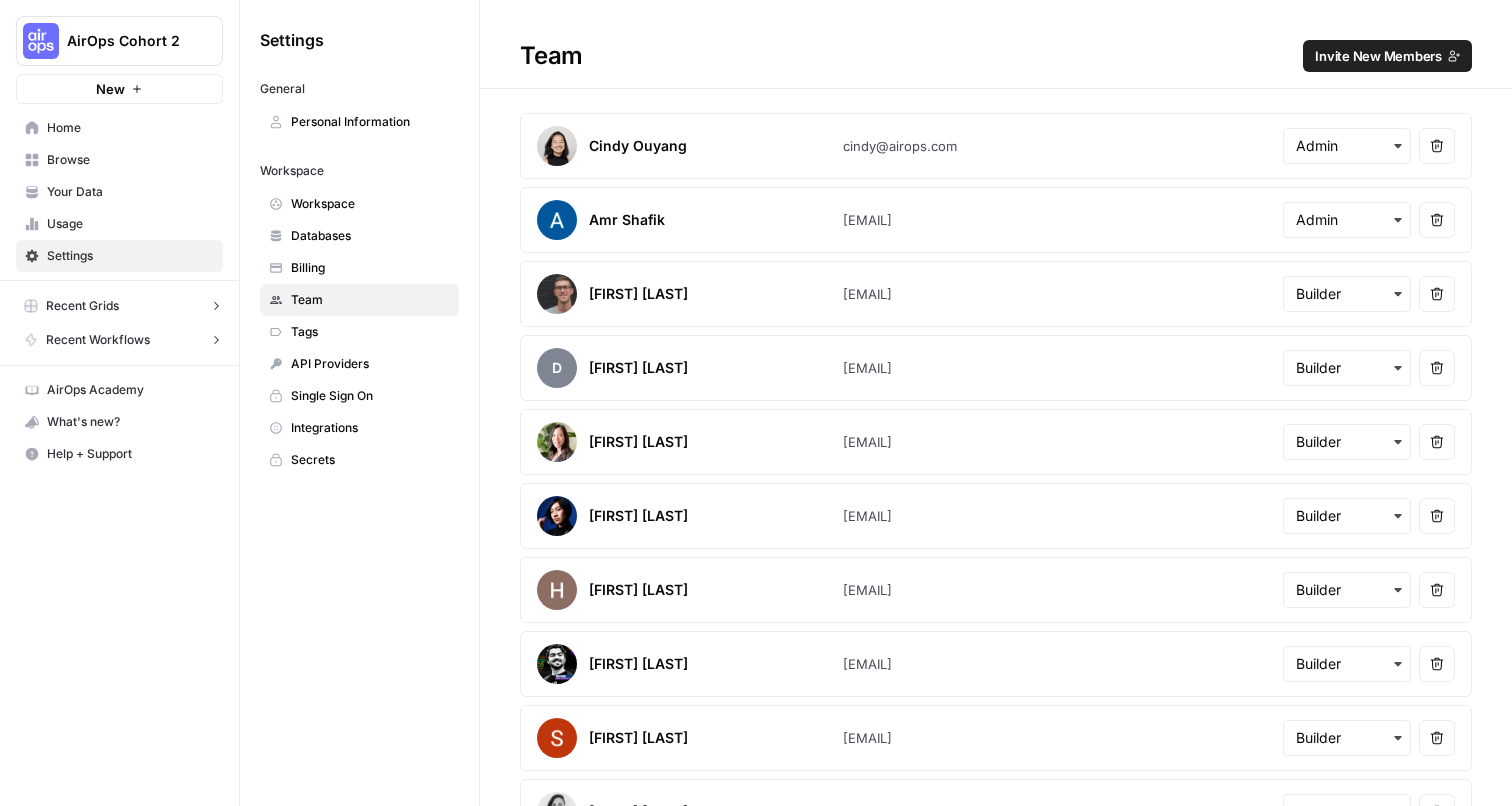 click on "Invite New Members" at bounding box center (1378, 56) 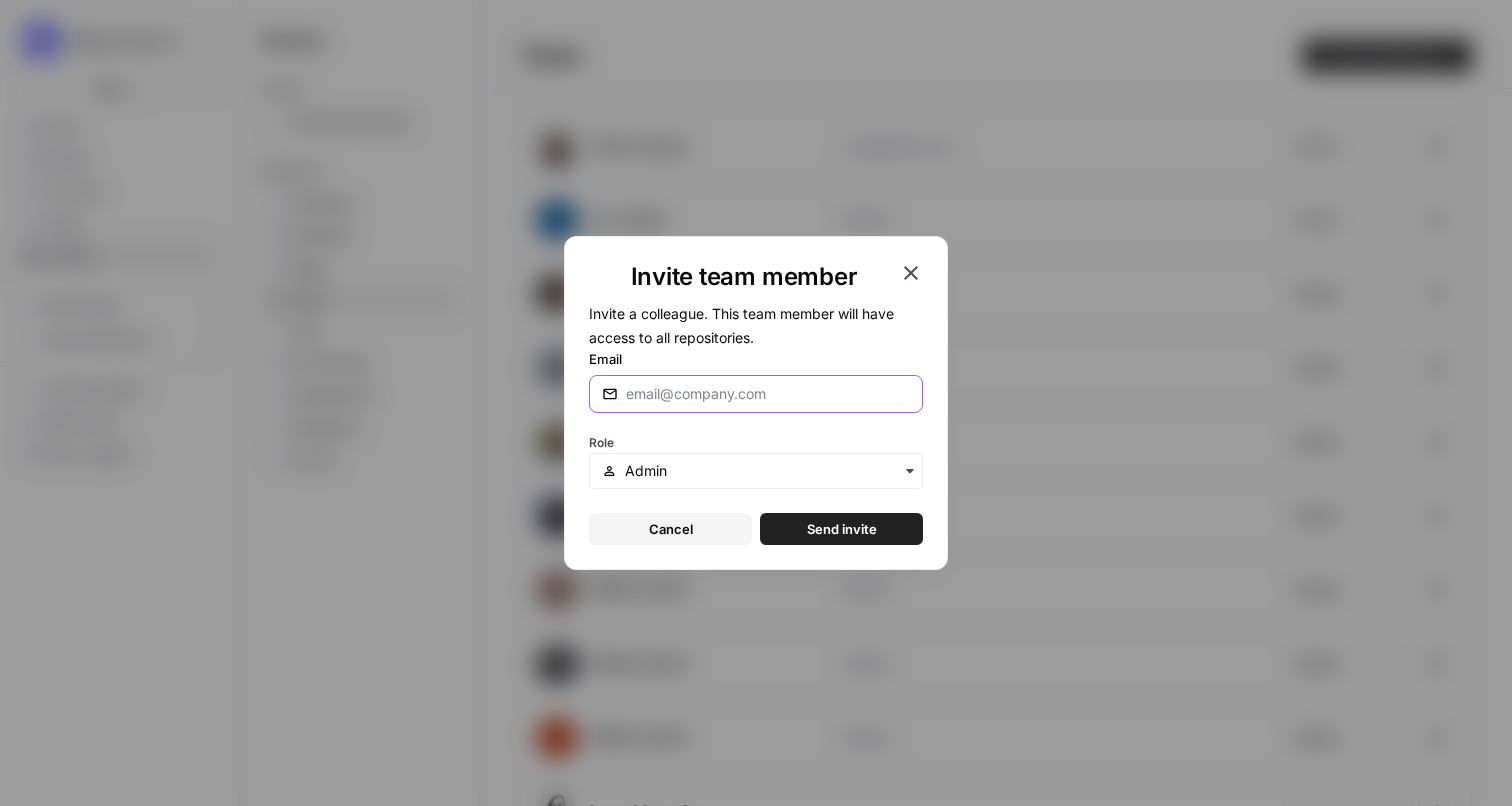click on "Email" at bounding box center [768, 394] 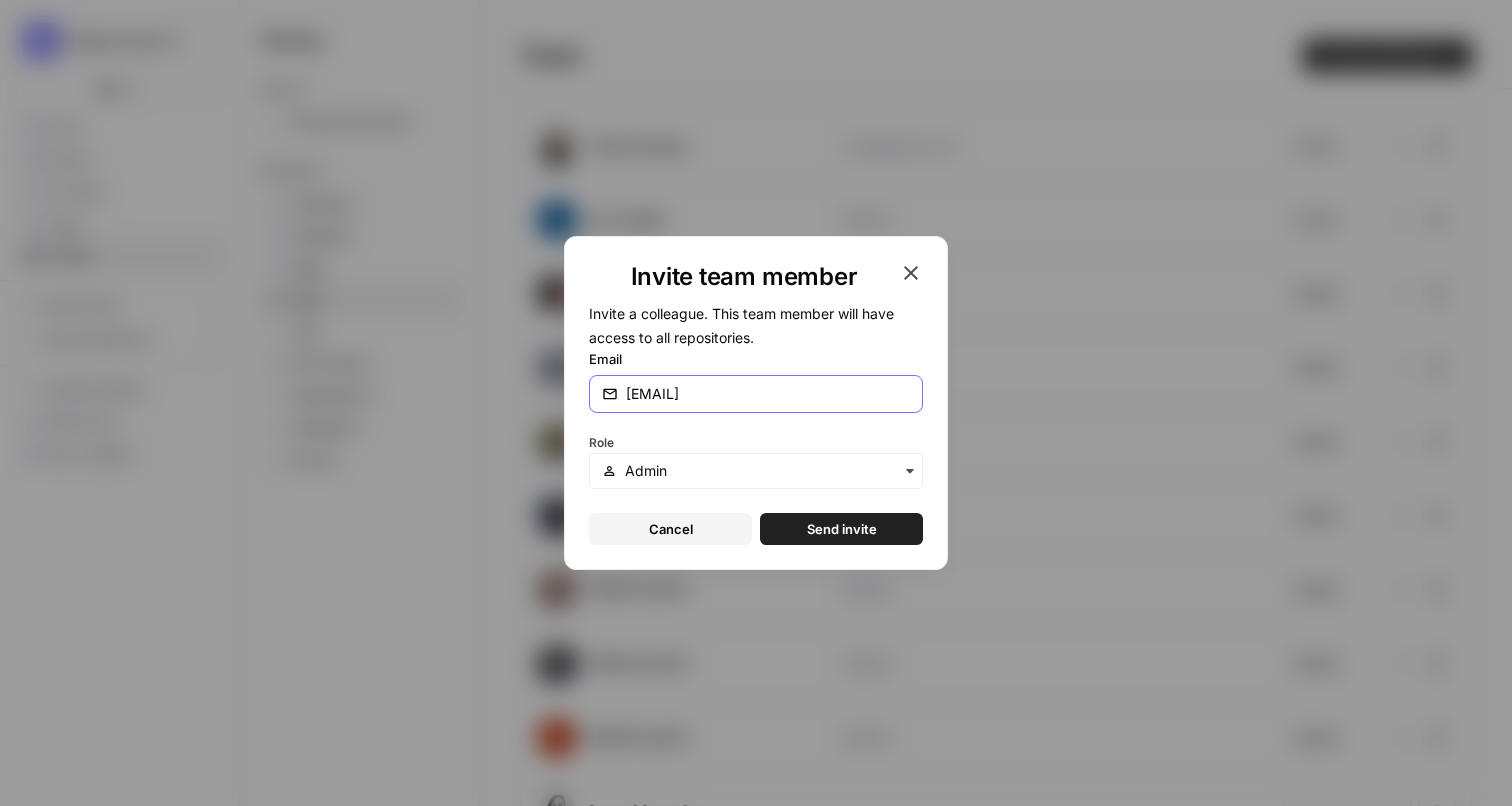type on "melanie@airops.com" 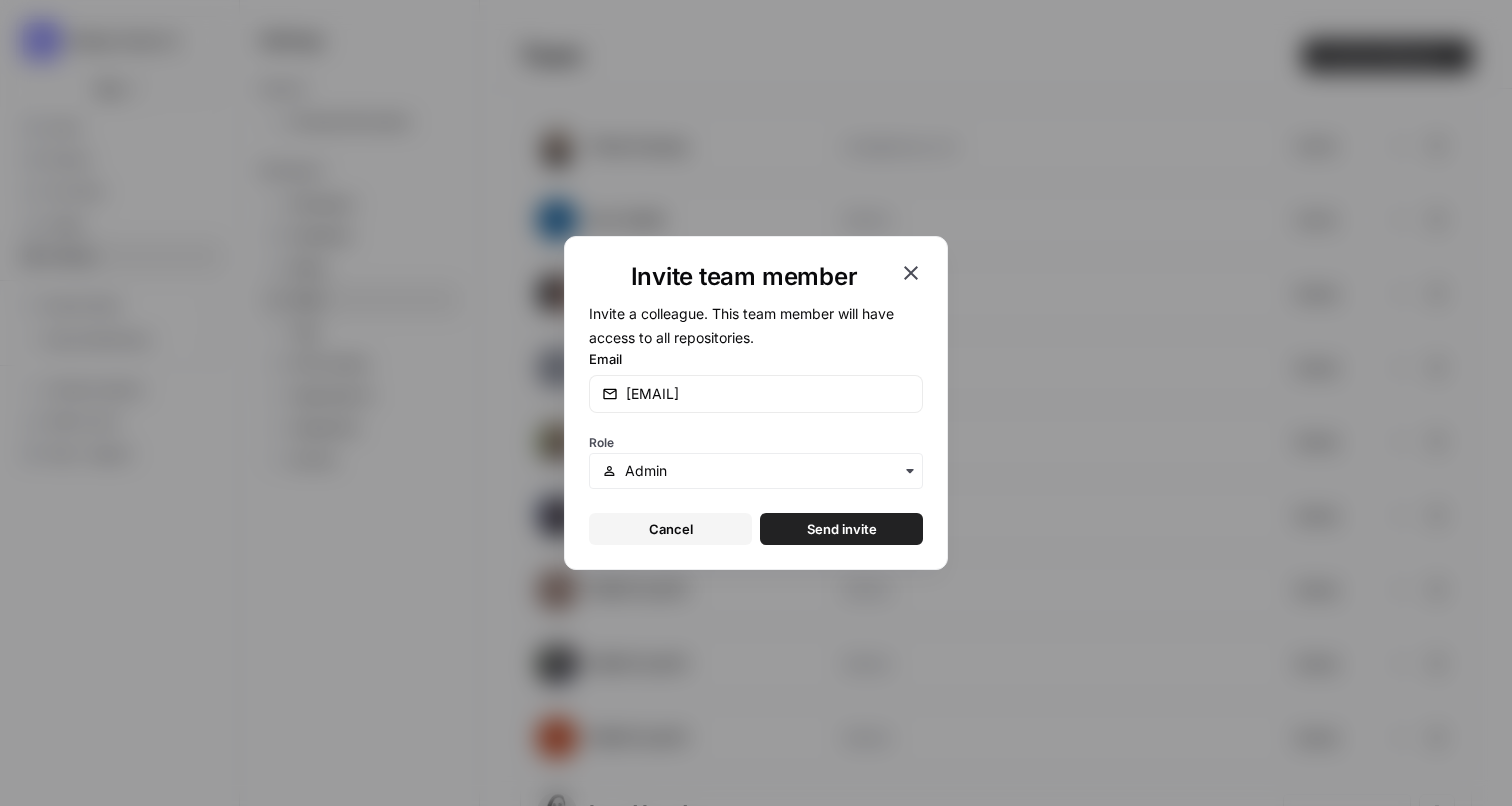 click at bounding box center (756, 471) 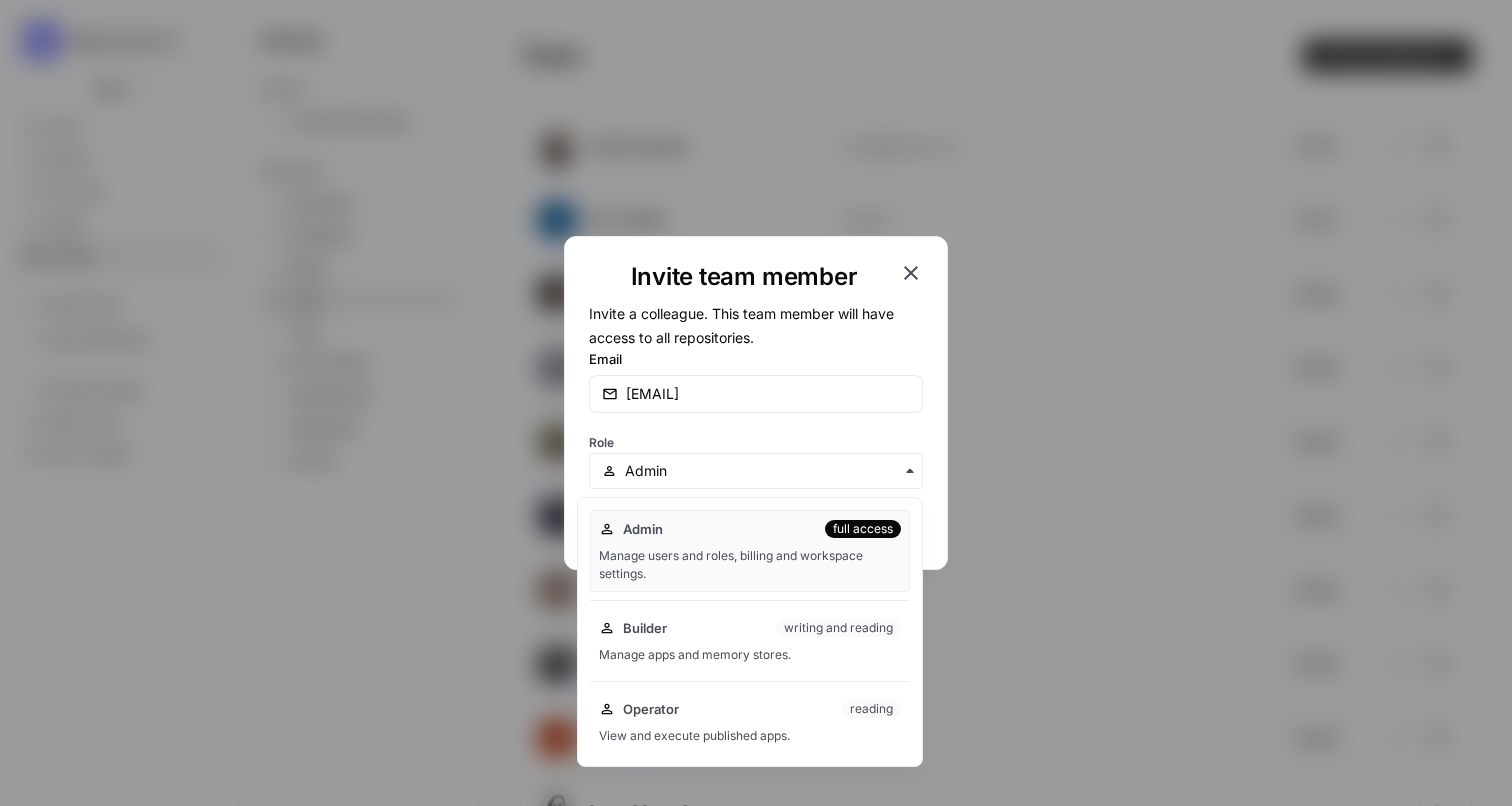 click at bounding box center [756, 471] 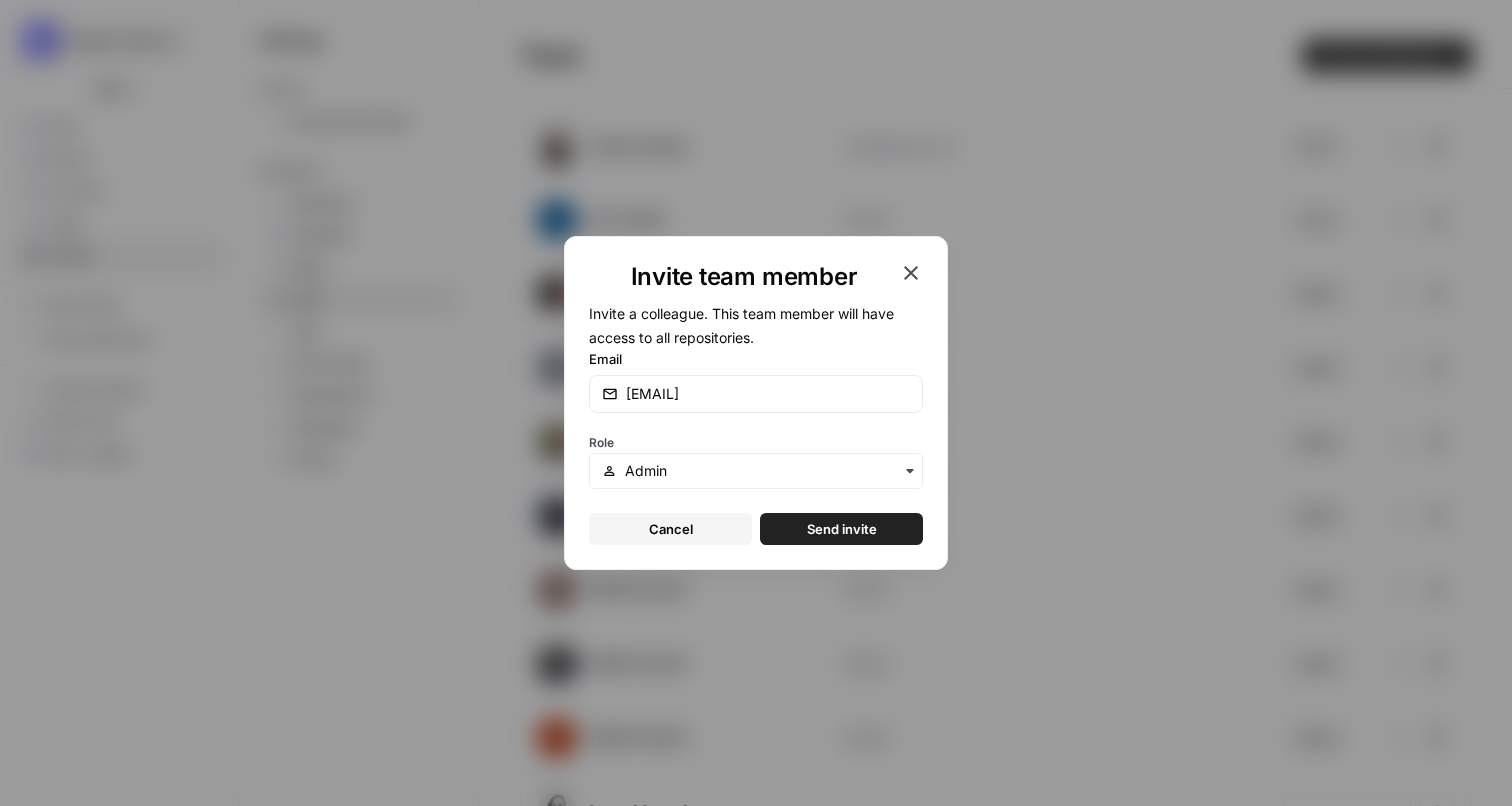 click on "Send invite" at bounding box center (842, 529) 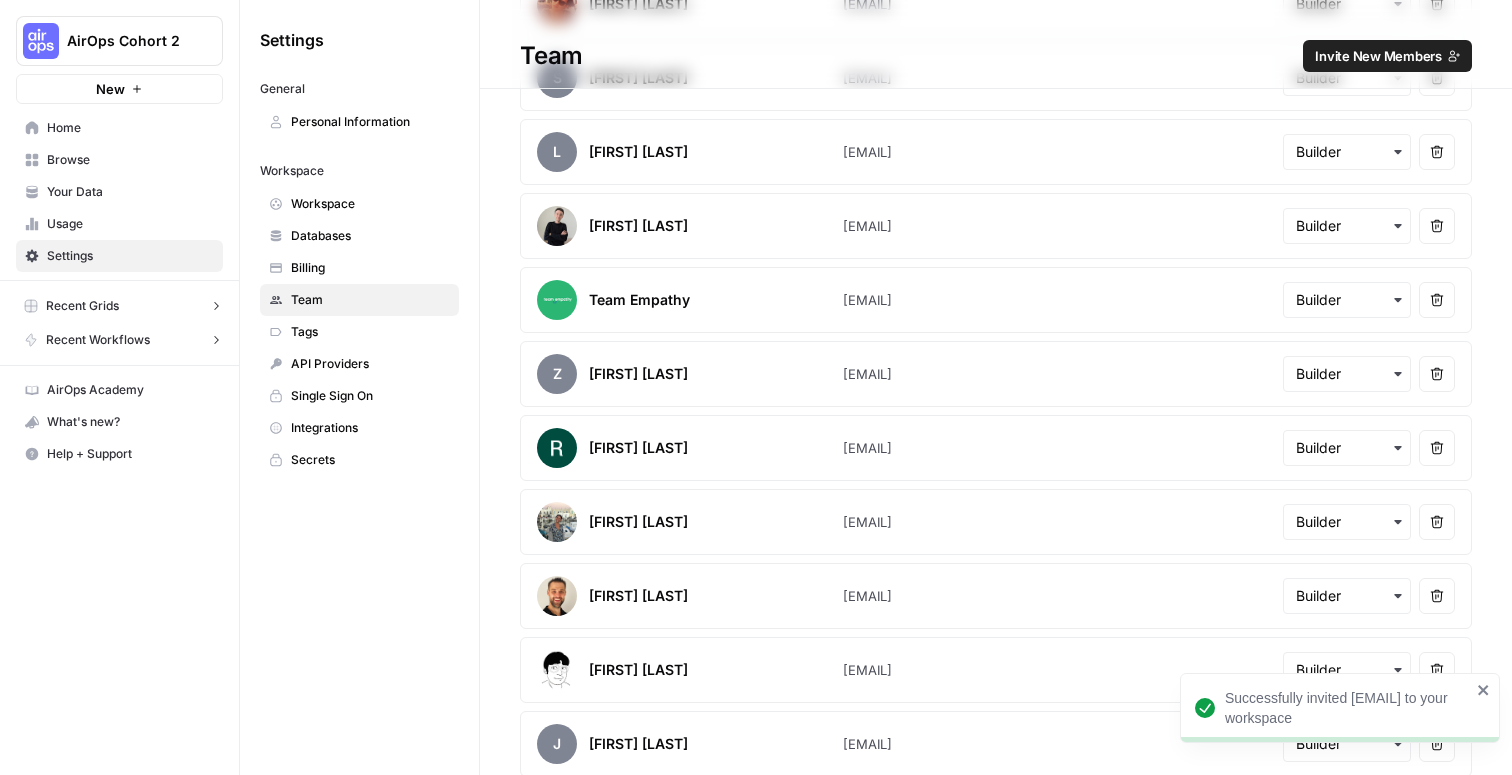 scroll, scrollTop: 1484, scrollLeft: 0, axis: vertical 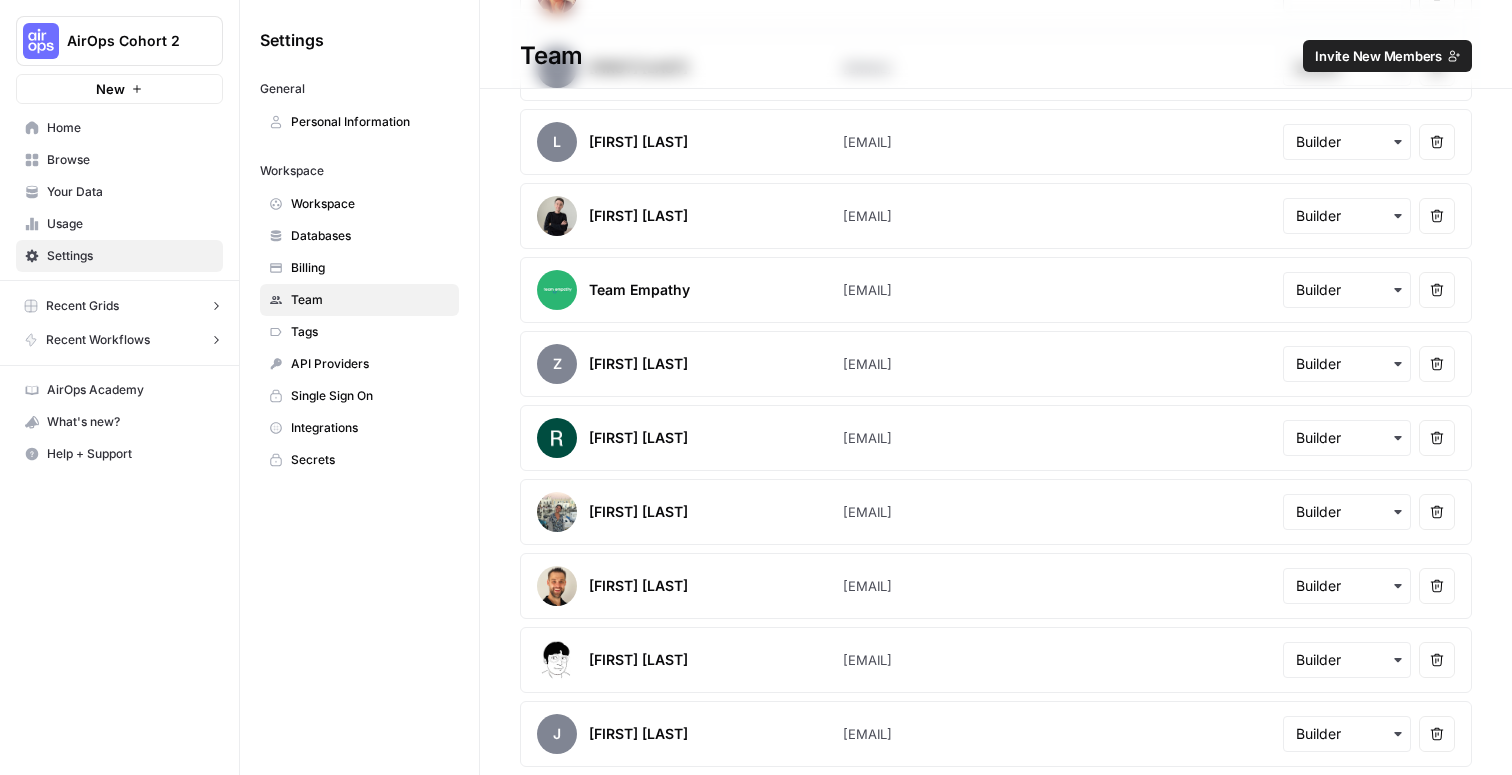 drag, startPoint x: 842, startPoint y: 516, endPoint x: 1024, endPoint y: 516, distance: 182 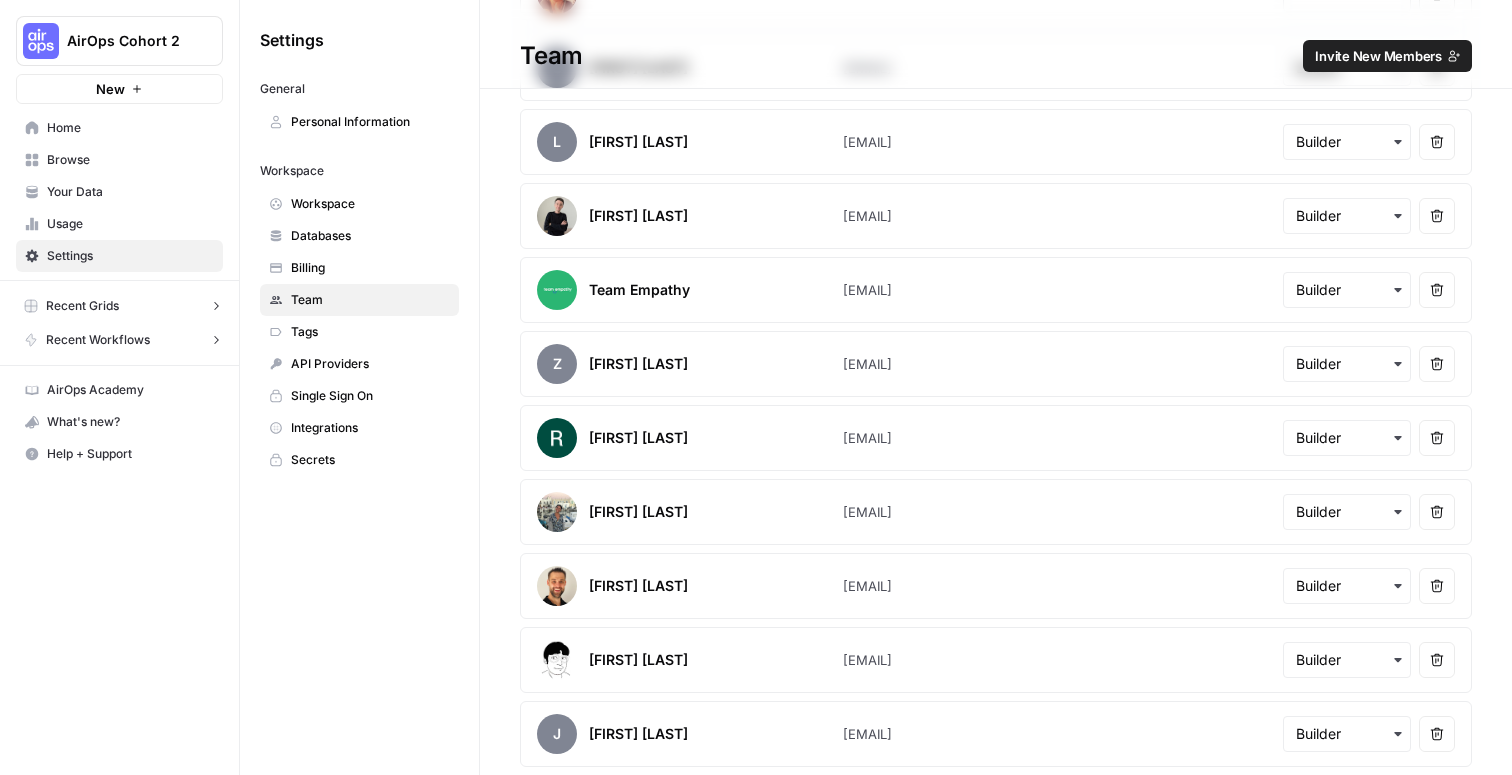drag, startPoint x: 826, startPoint y: 659, endPoint x: 1093, endPoint y: 659, distance: 267 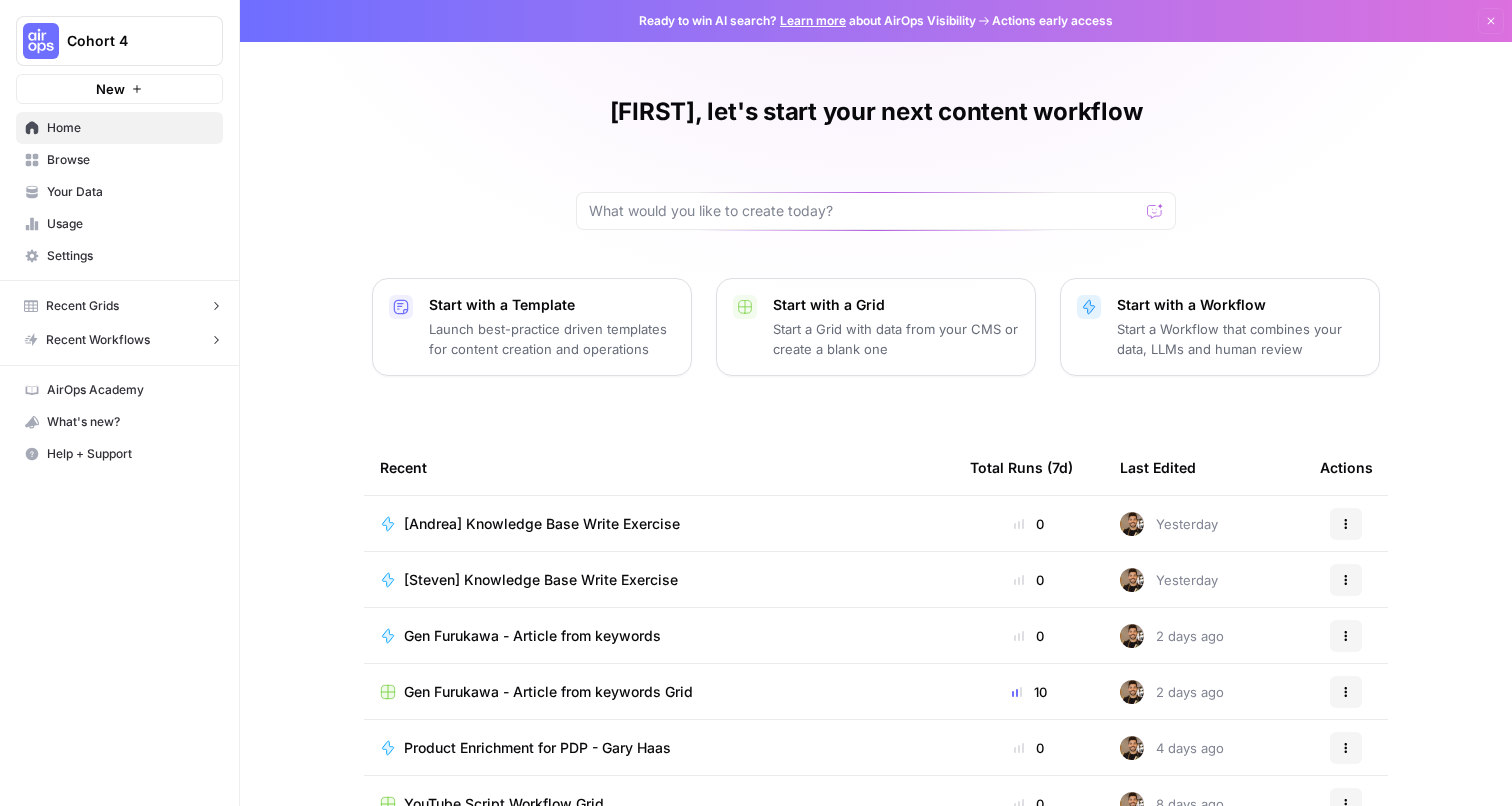 scroll, scrollTop: 0, scrollLeft: 0, axis: both 